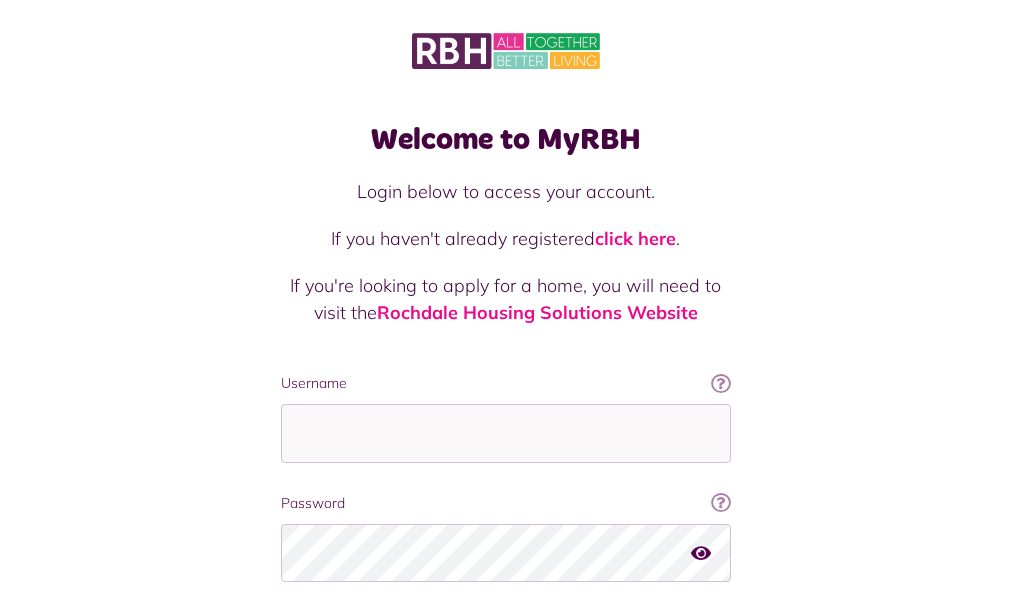 scroll, scrollTop: 0, scrollLeft: 0, axis: both 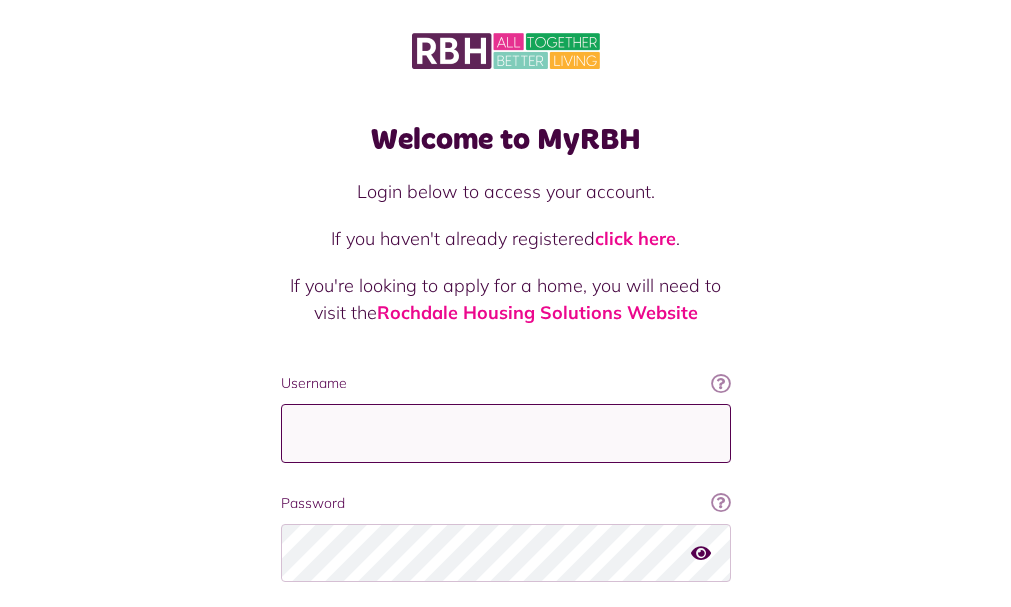 type on "**********" 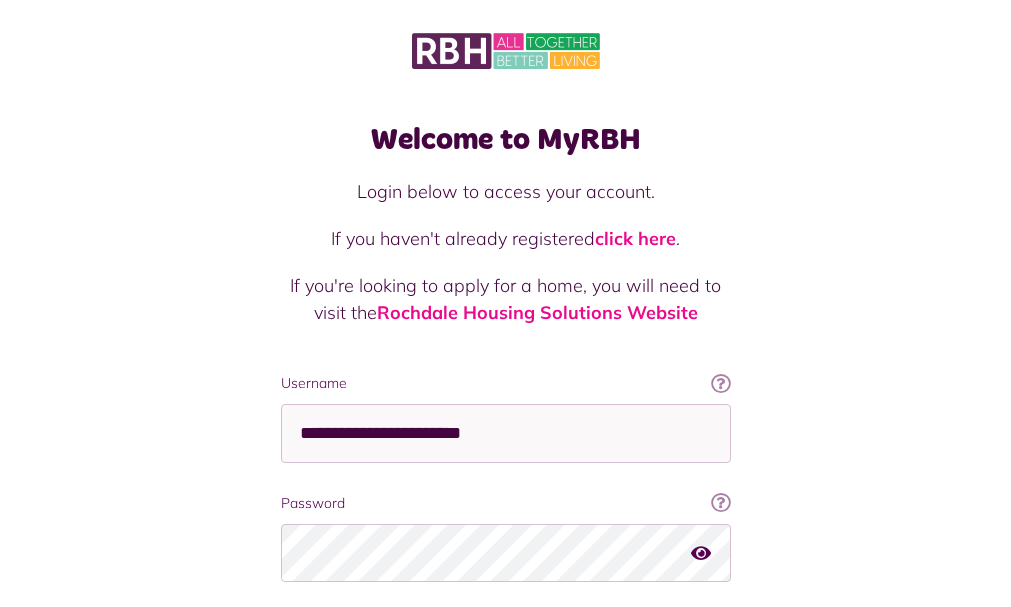 click at bounding box center [701, 553] 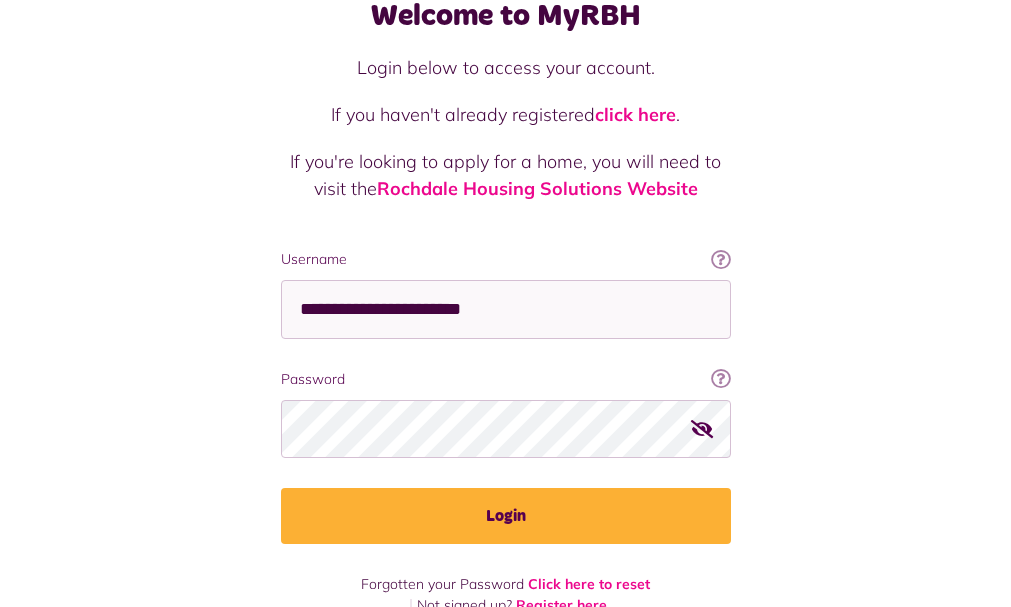 scroll, scrollTop: 146, scrollLeft: 0, axis: vertical 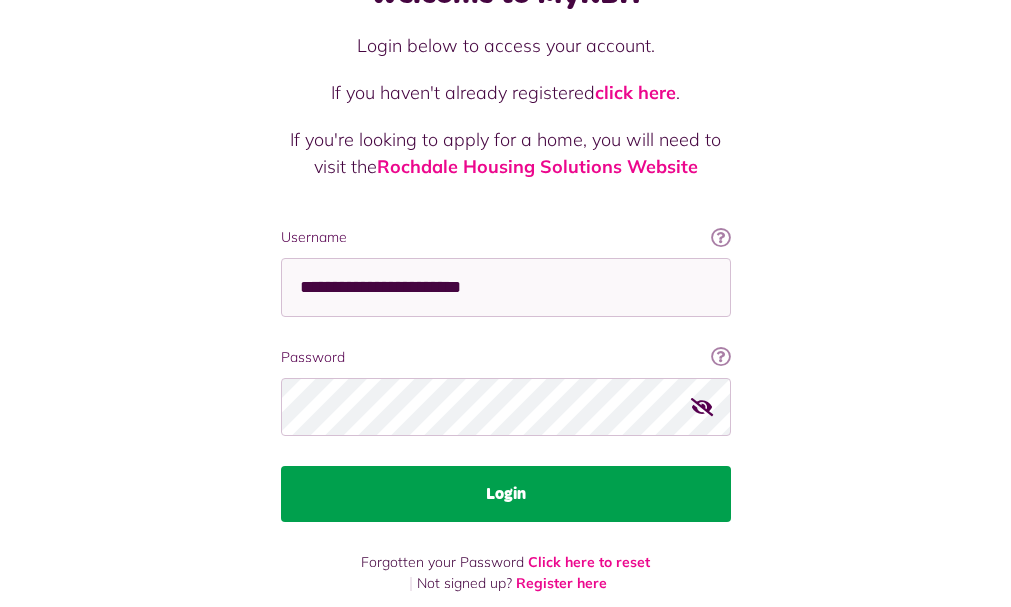 click on "Login" at bounding box center (506, 494) 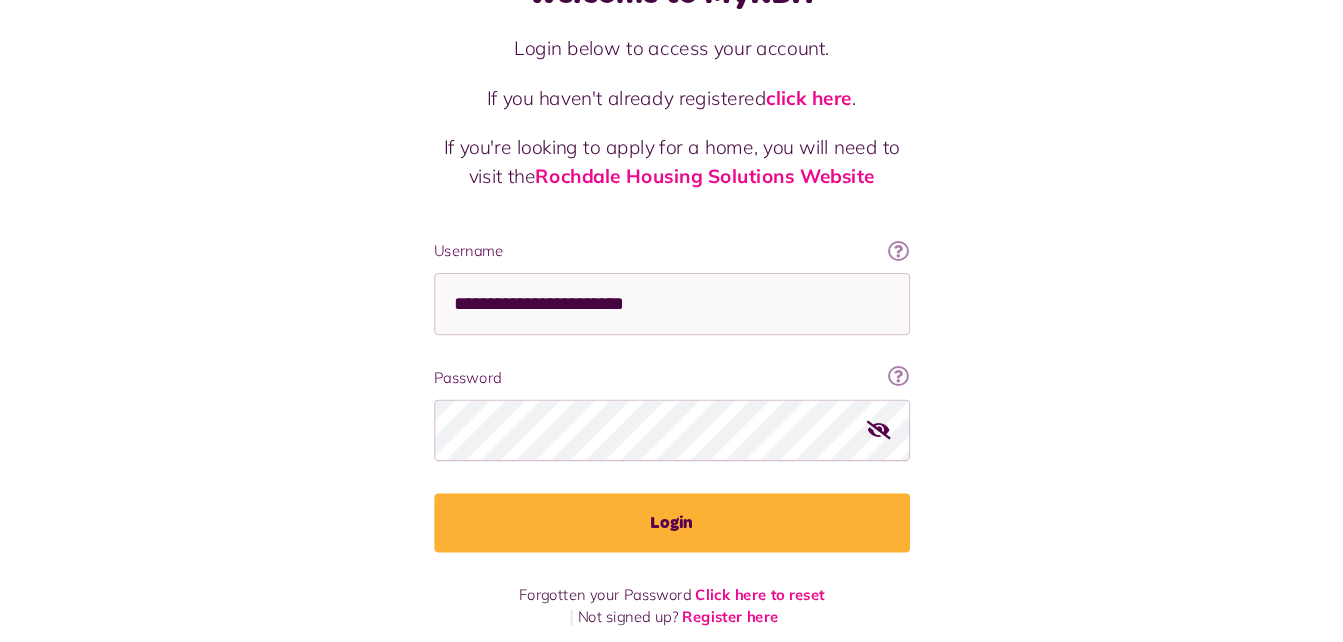 scroll, scrollTop: 126, scrollLeft: 0, axis: vertical 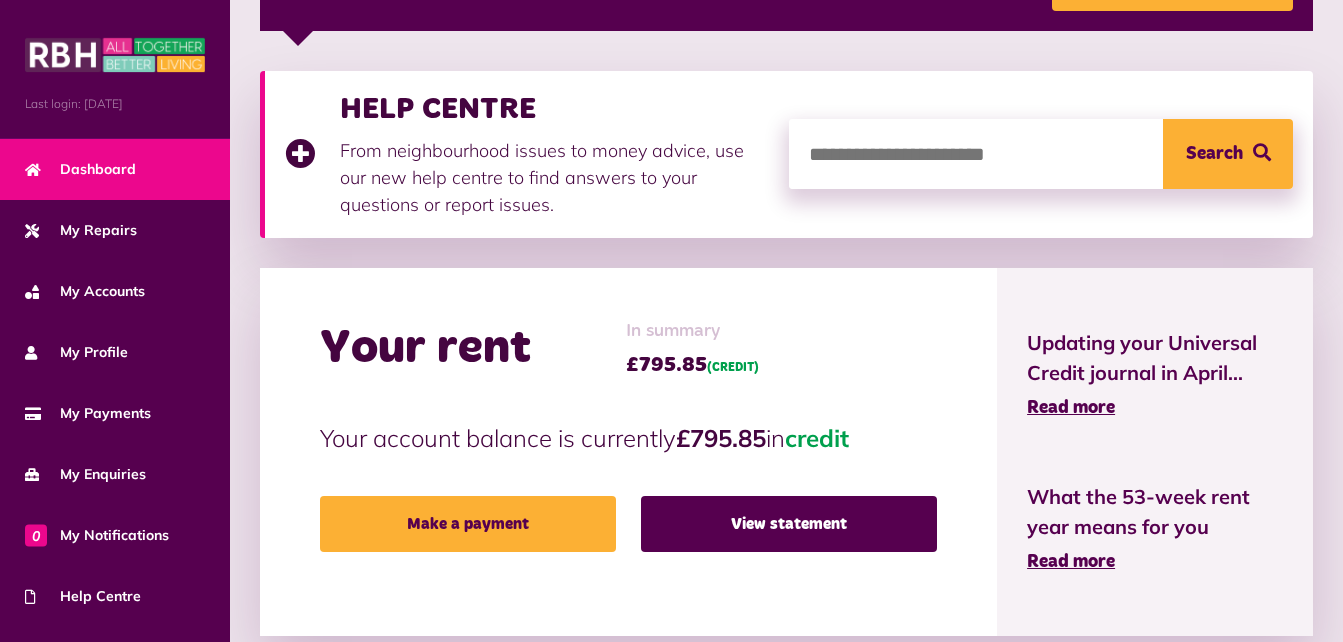 click at bounding box center (1041, 154) 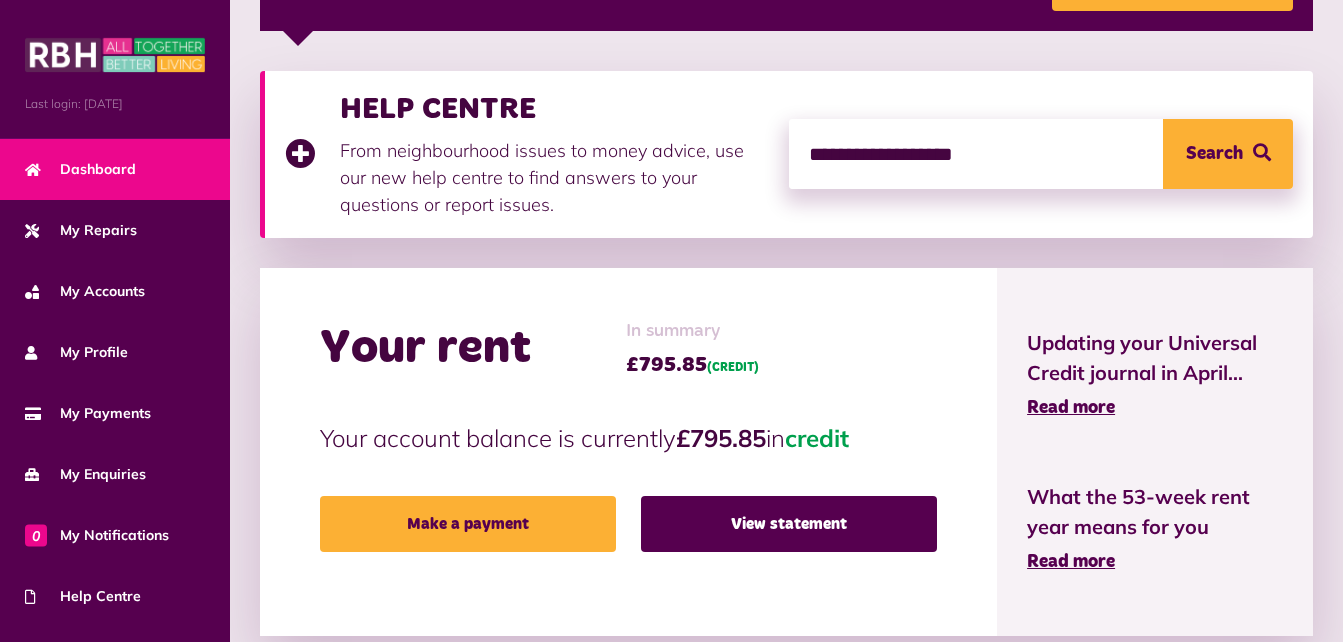 type on "**********" 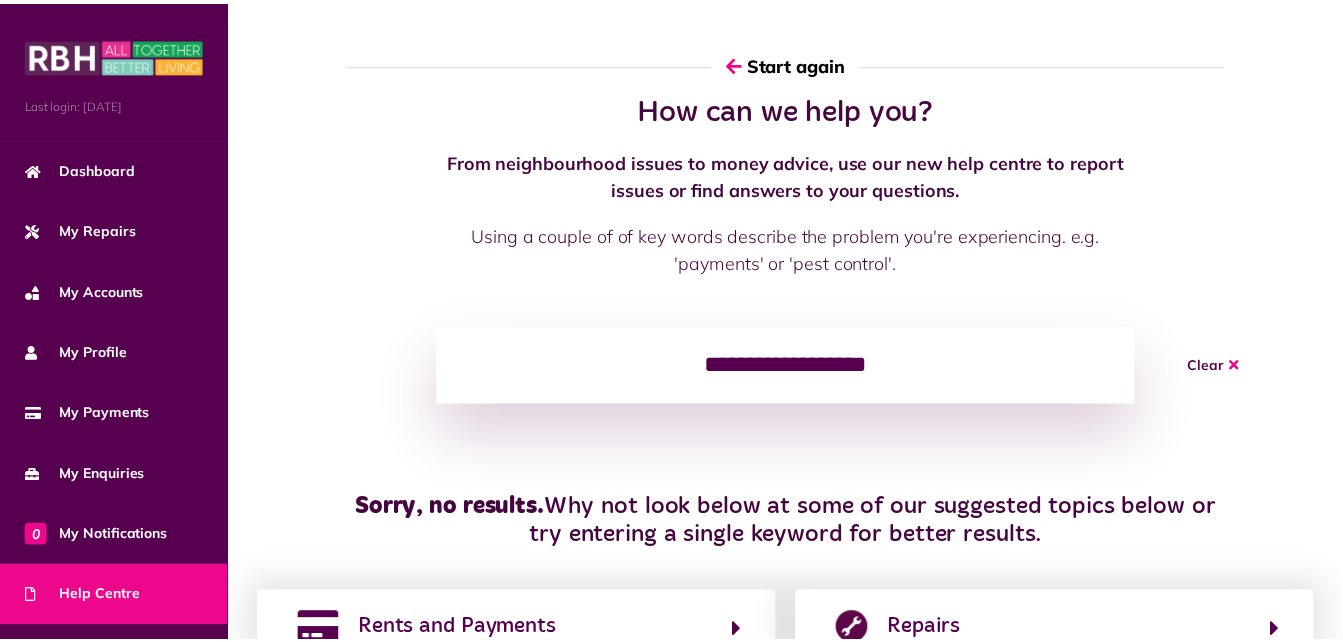 scroll, scrollTop: 0, scrollLeft: 0, axis: both 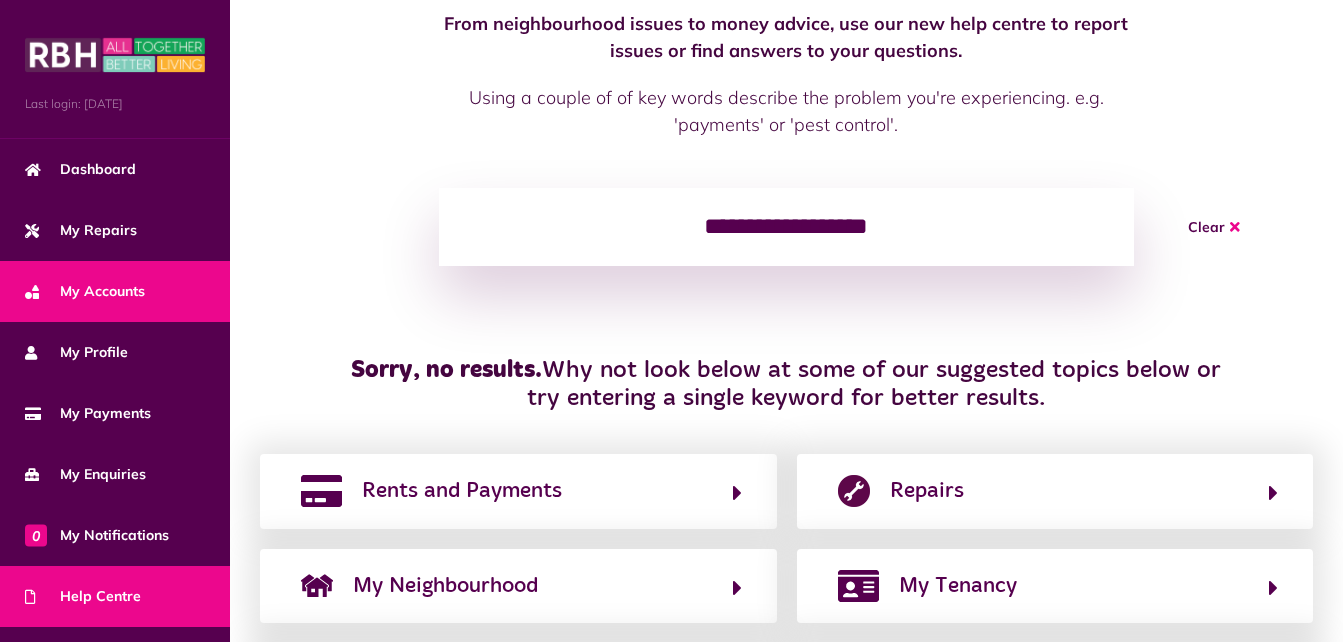 click on "My Accounts" at bounding box center [85, 291] 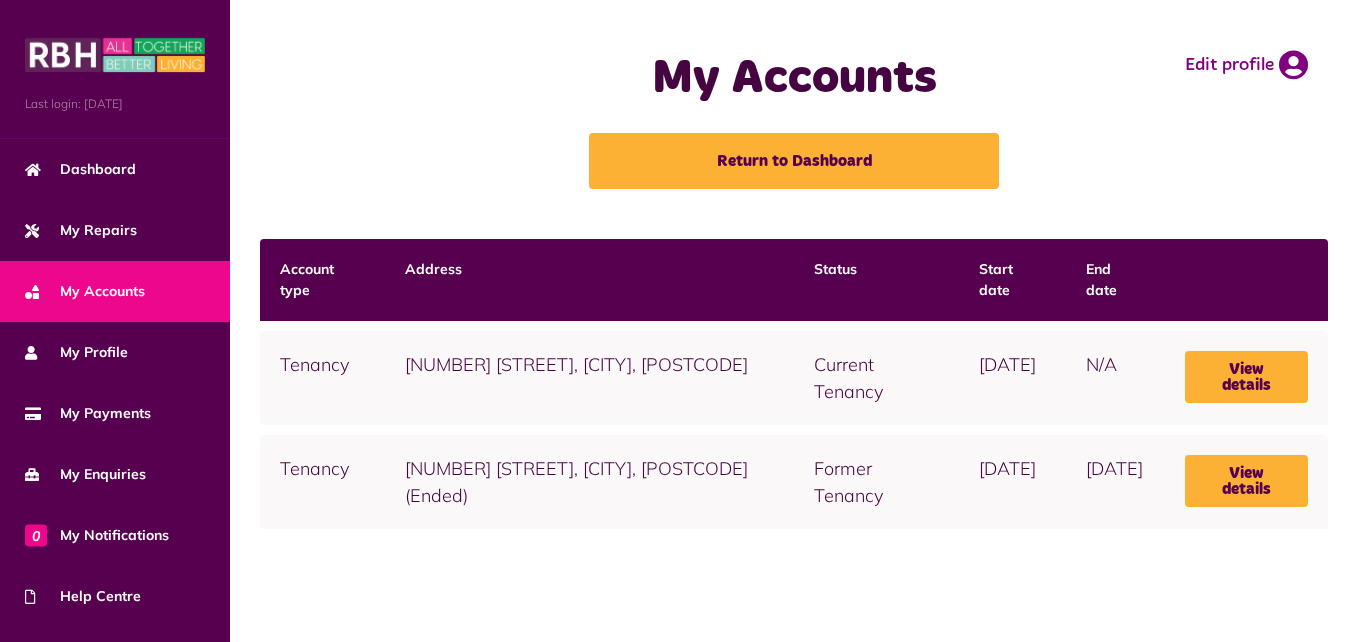 scroll, scrollTop: 0, scrollLeft: 0, axis: both 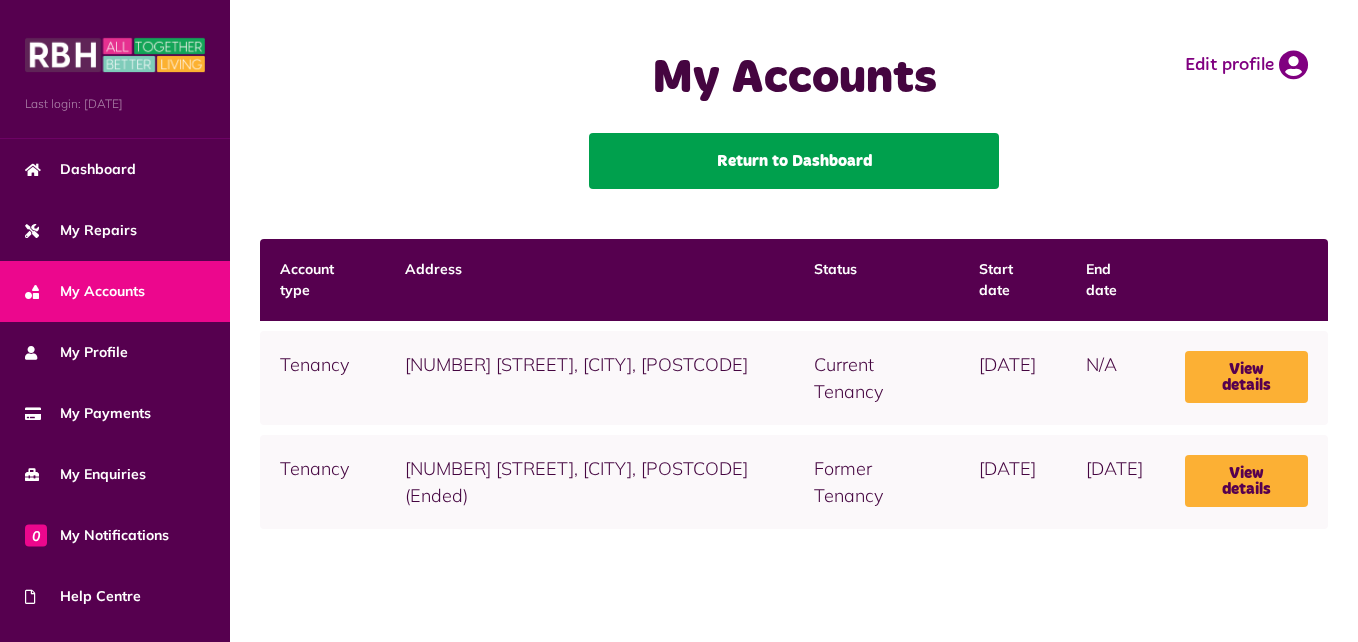 click on "Return to Dashboard" at bounding box center [794, 161] 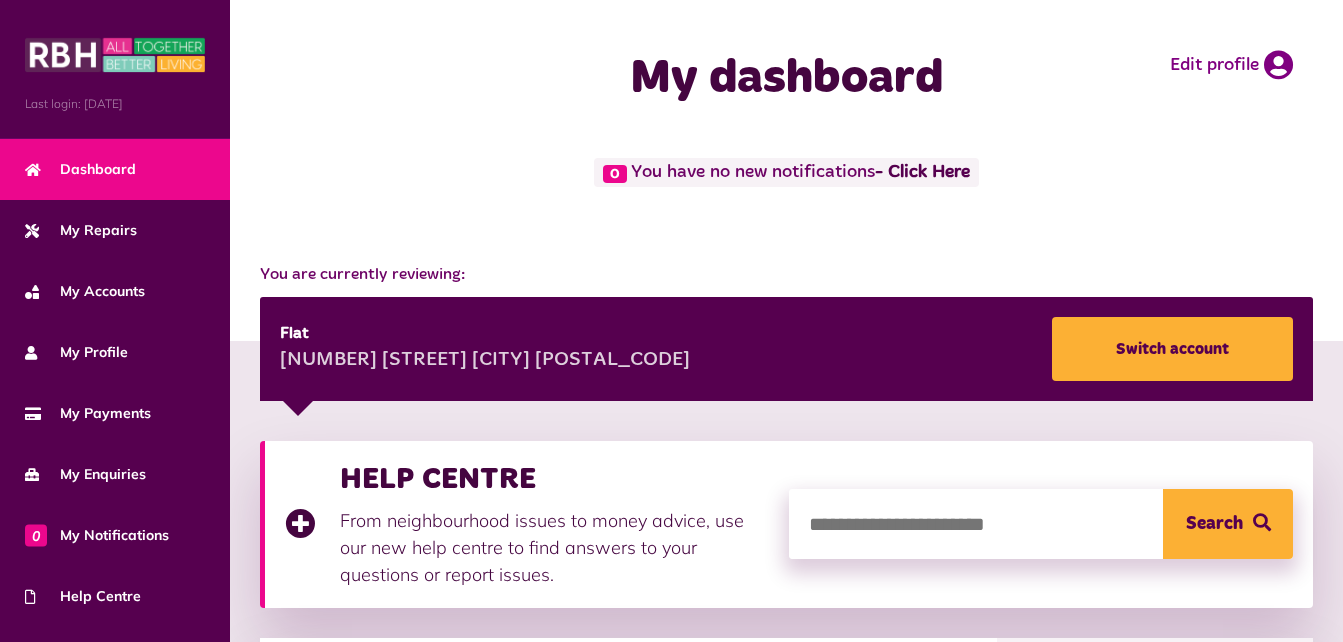 scroll, scrollTop: 0, scrollLeft: 0, axis: both 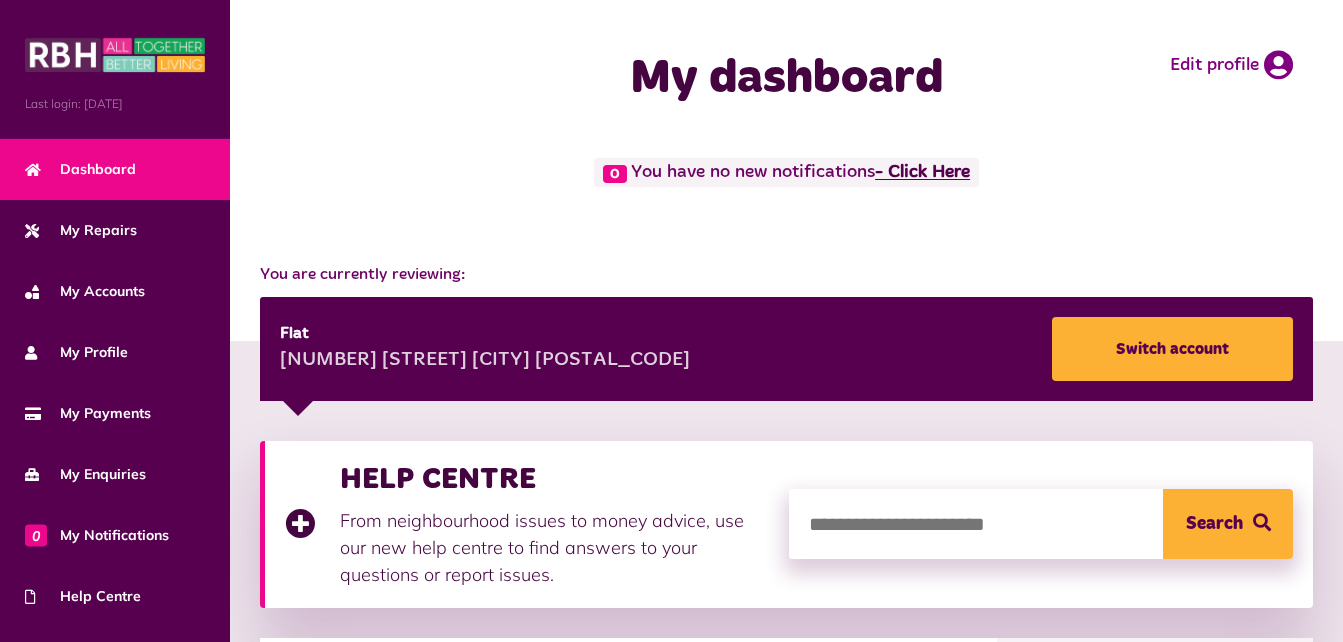 click on "- Click Here" at bounding box center [922, 173] 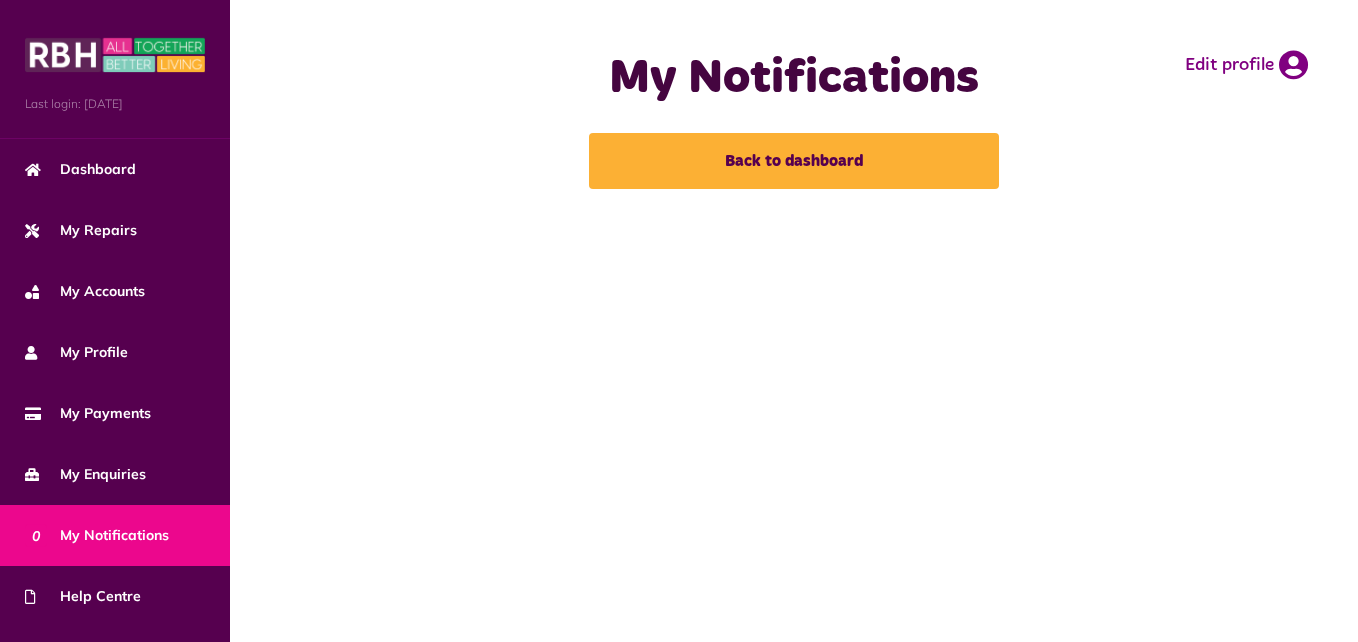 scroll, scrollTop: 0, scrollLeft: 0, axis: both 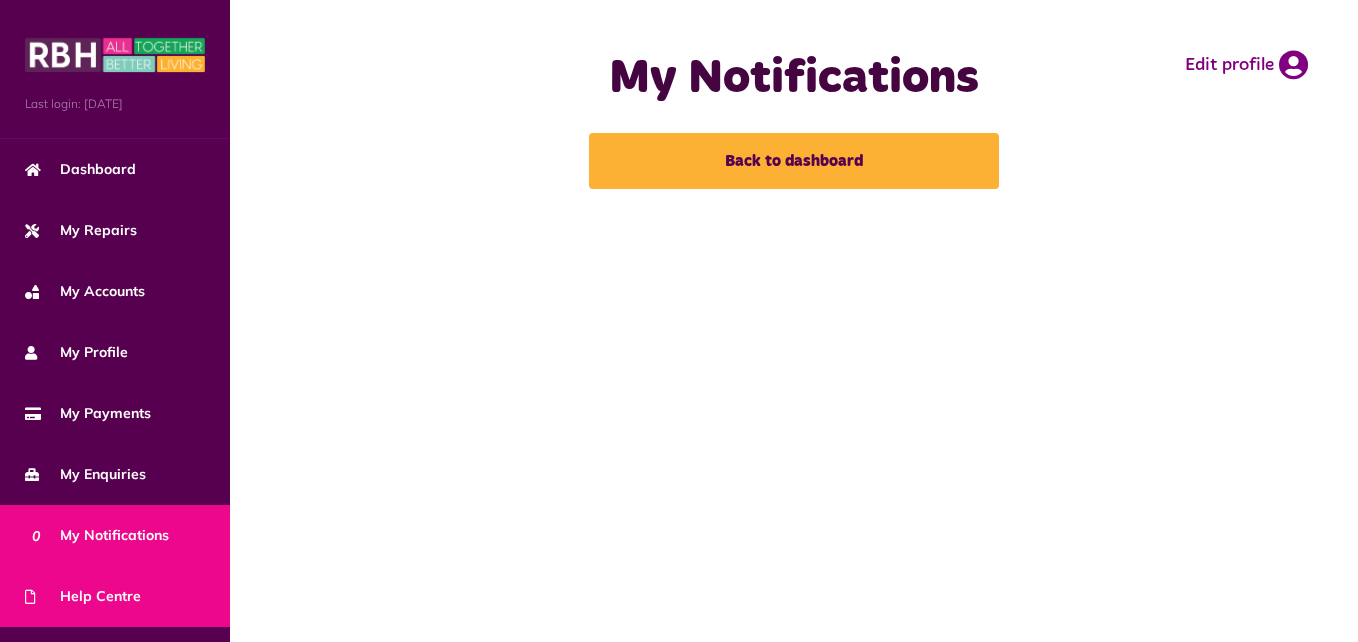 click on "Help Centre" at bounding box center (83, 596) 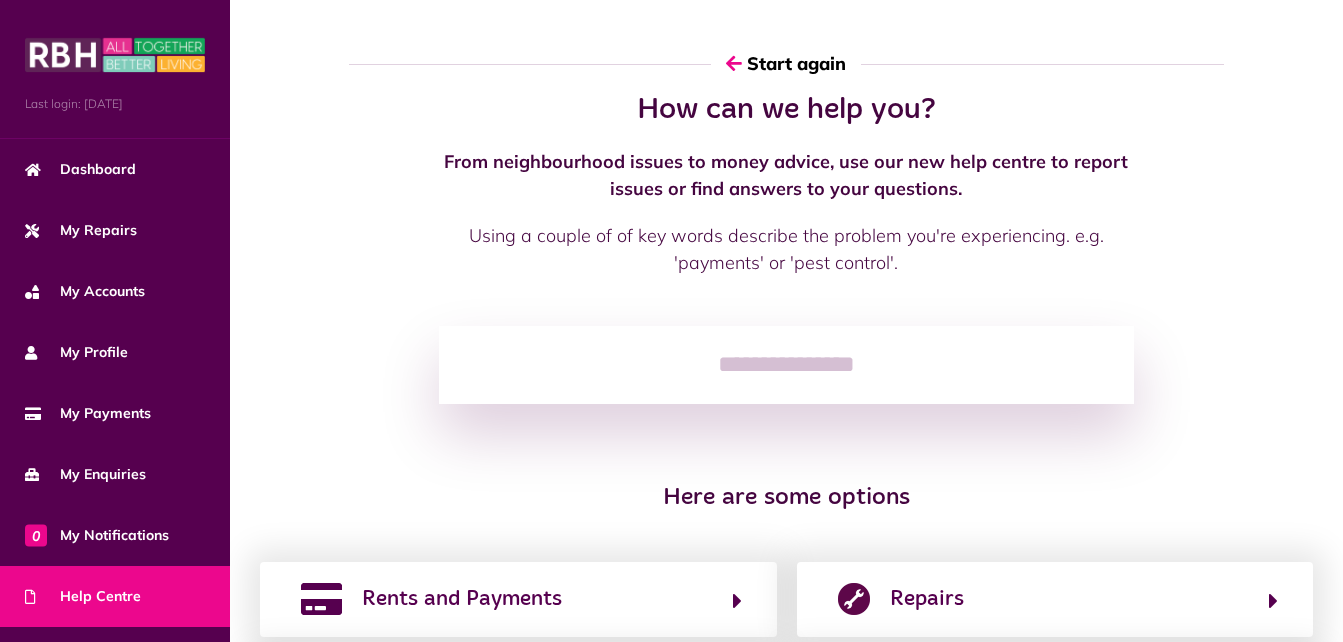 scroll, scrollTop: 0, scrollLeft: 0, axis: both 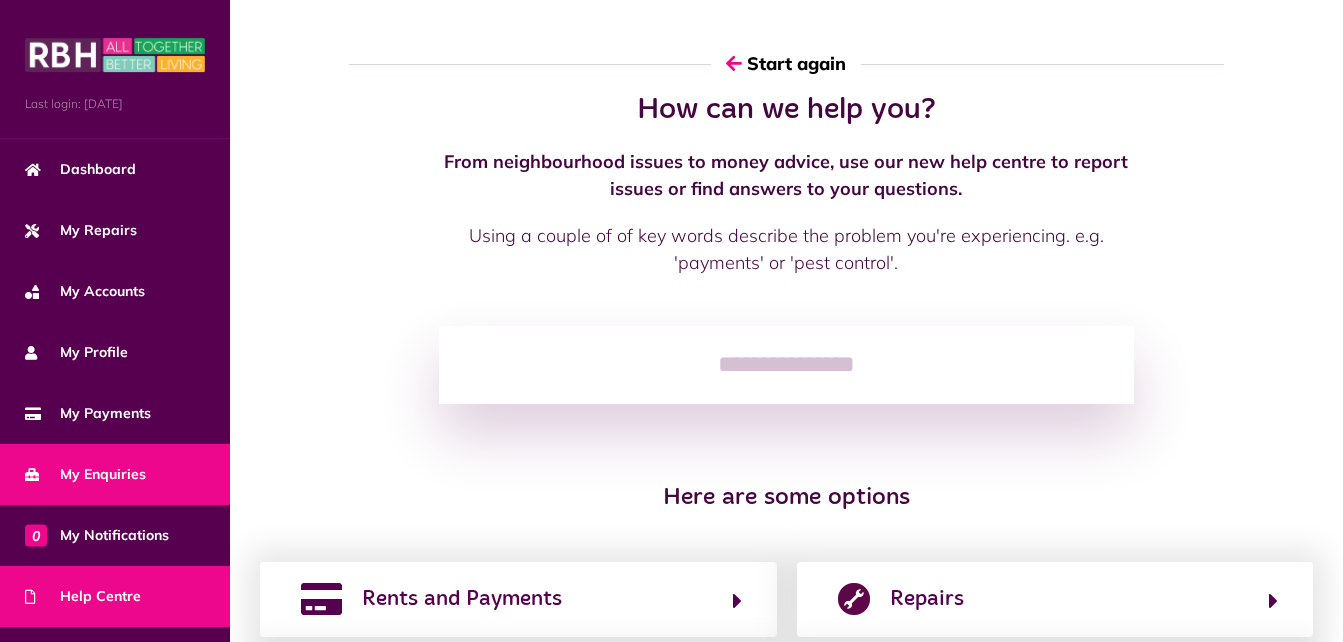 click on "My Enquiries" at bounding box center (85, 474) 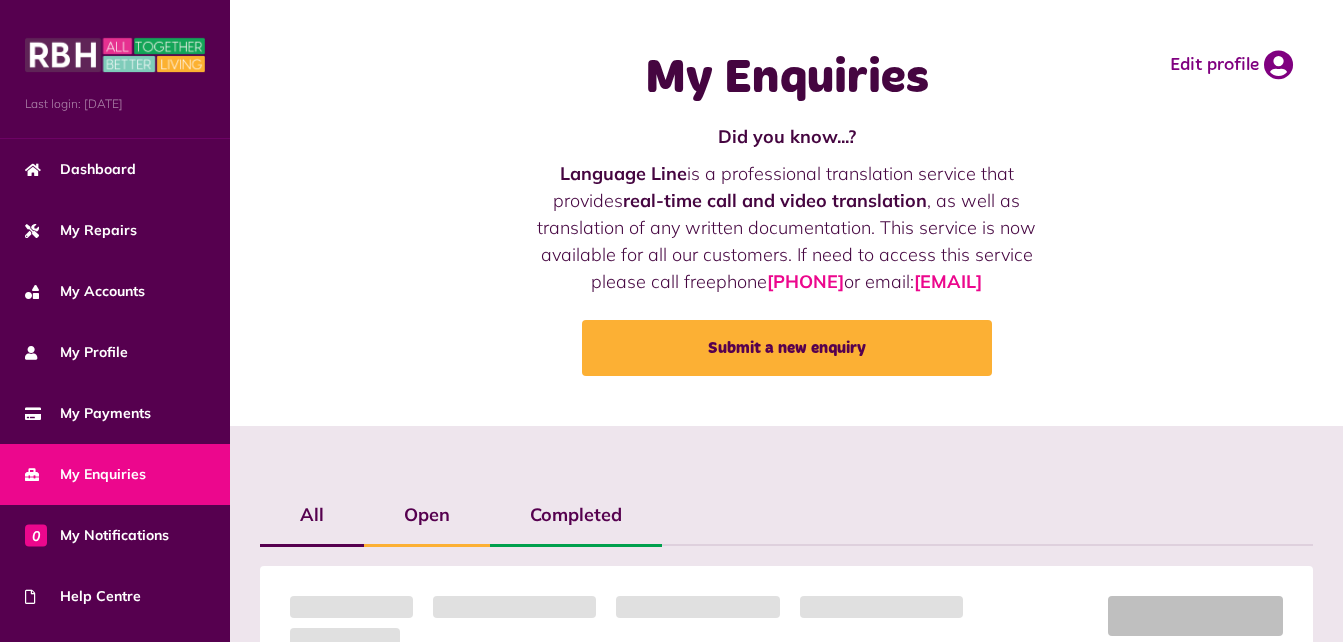 scroll, scrollTop: 0, scrollLeft: 0, axis: both 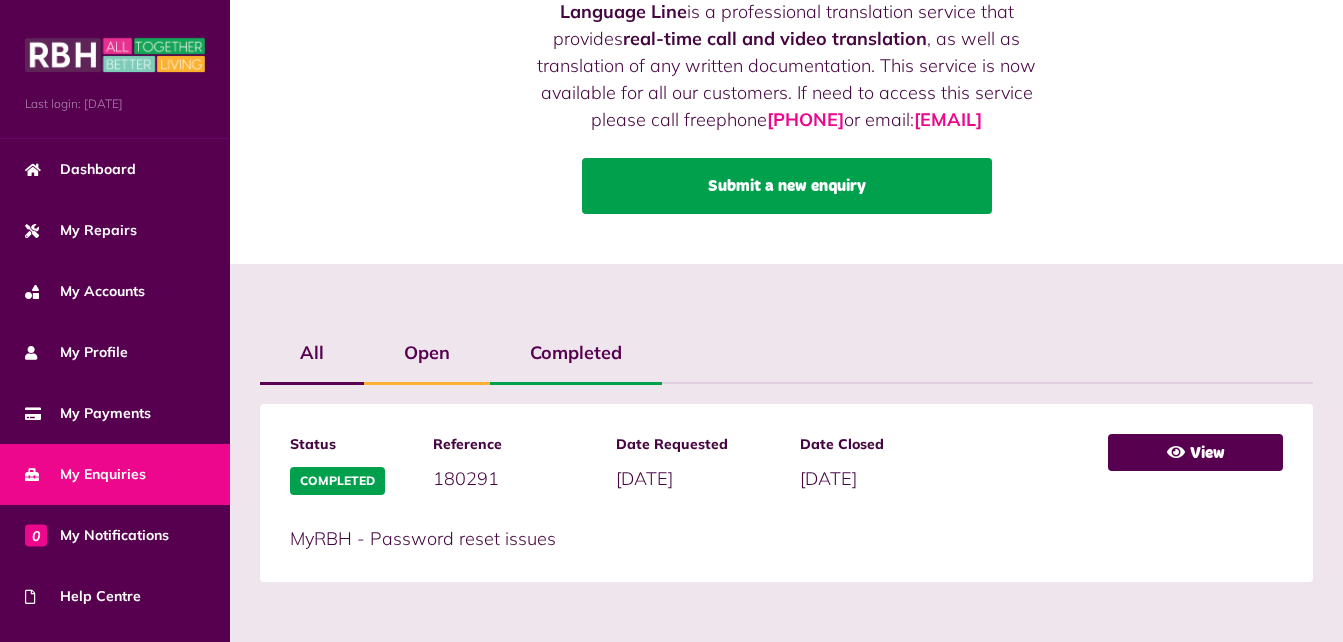 click on "Submit a new enquiry" at bounding box center (787, 186) 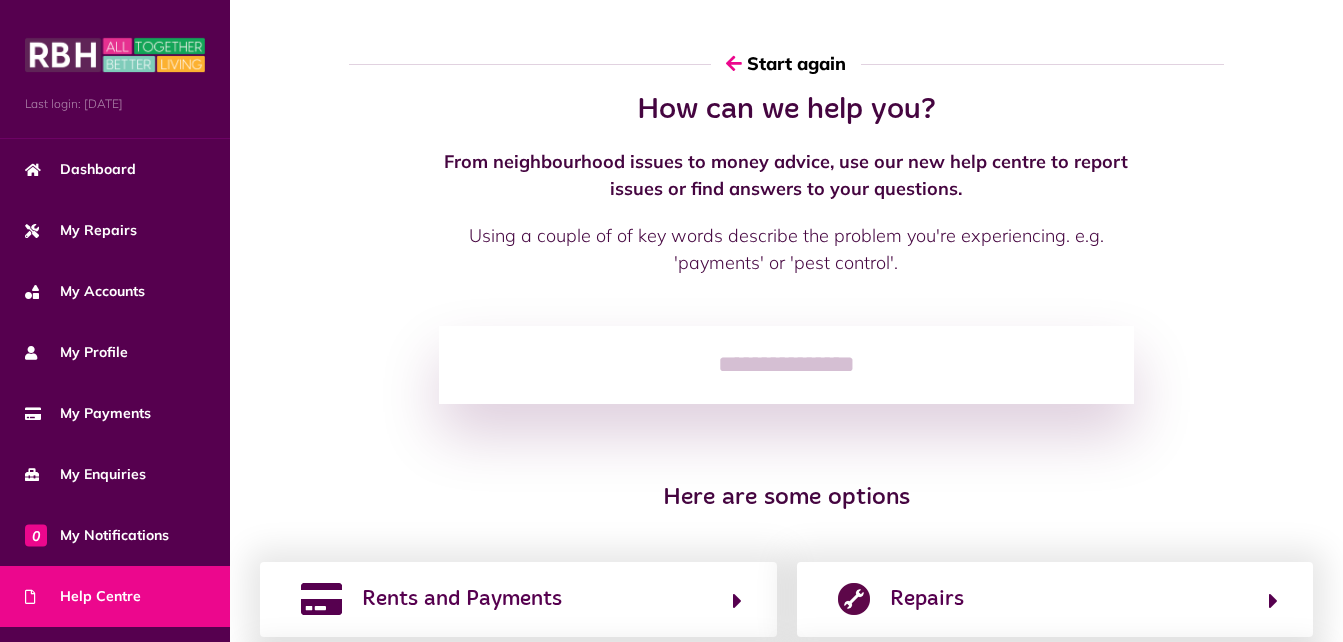 scroll, scrollTop: 0, scrollLeft: 0, axis: both 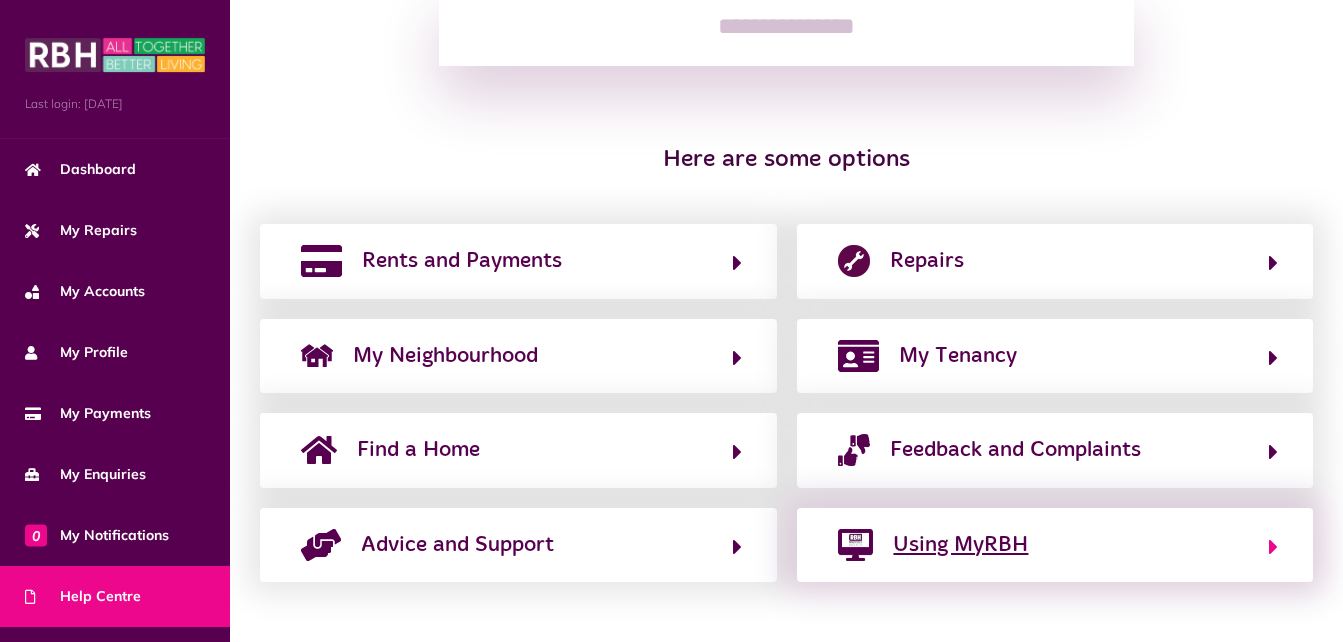 click 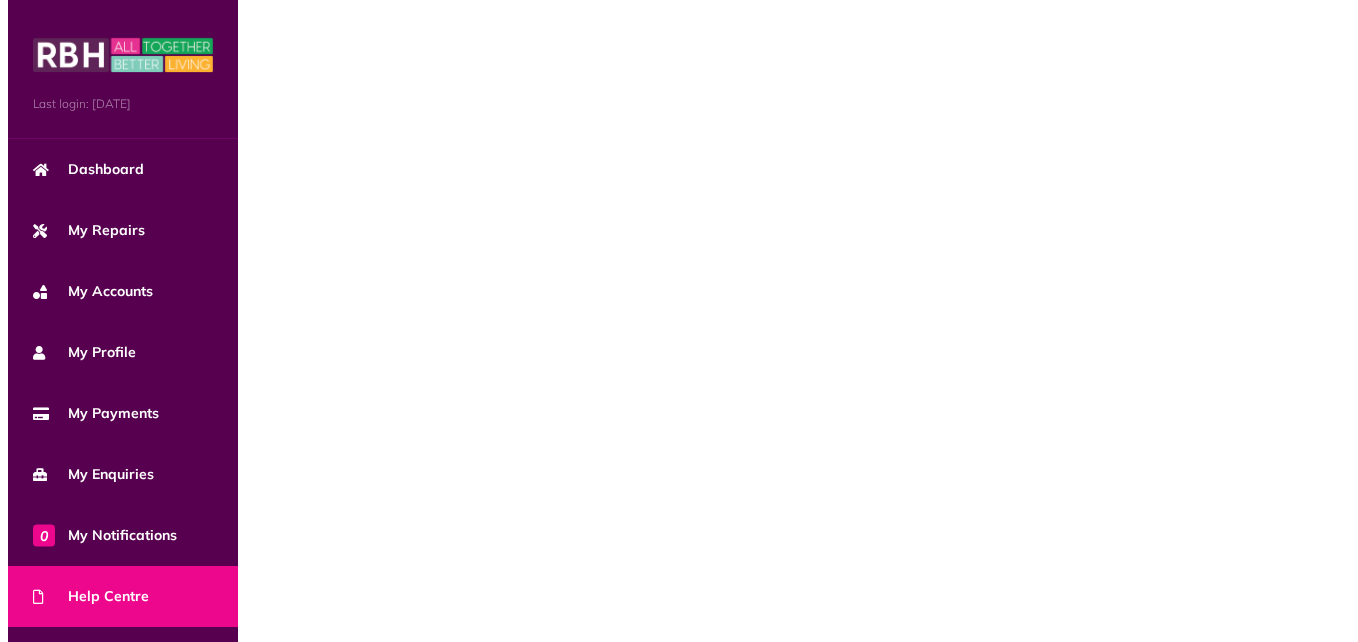 scroll, scrollTop: 0, scrollLeft: 0, axis: both 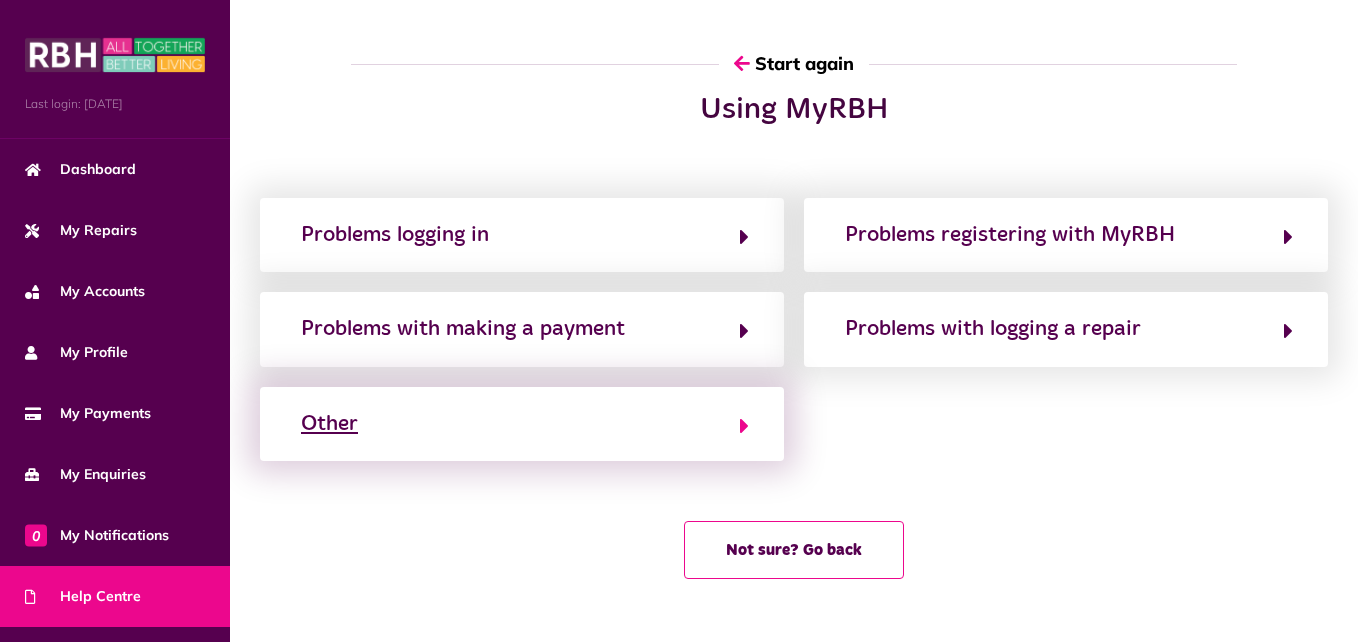 click on "Other" 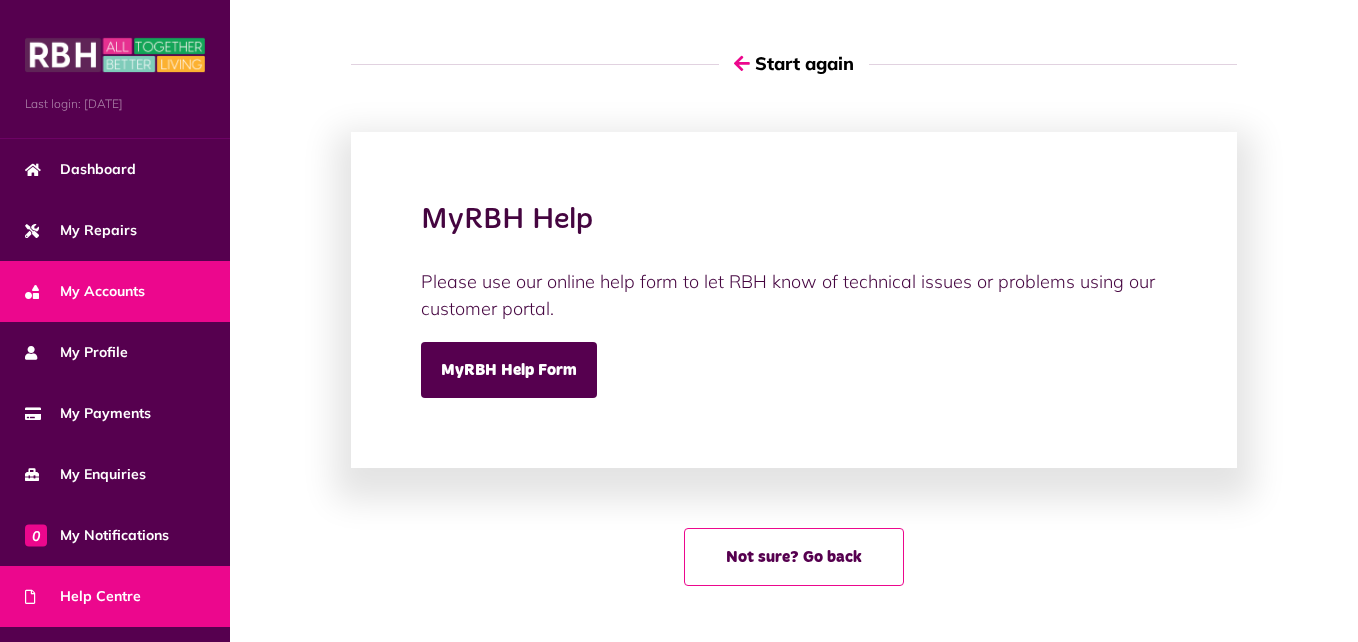 click on "My Accounts" at bounding box center [85, 291] 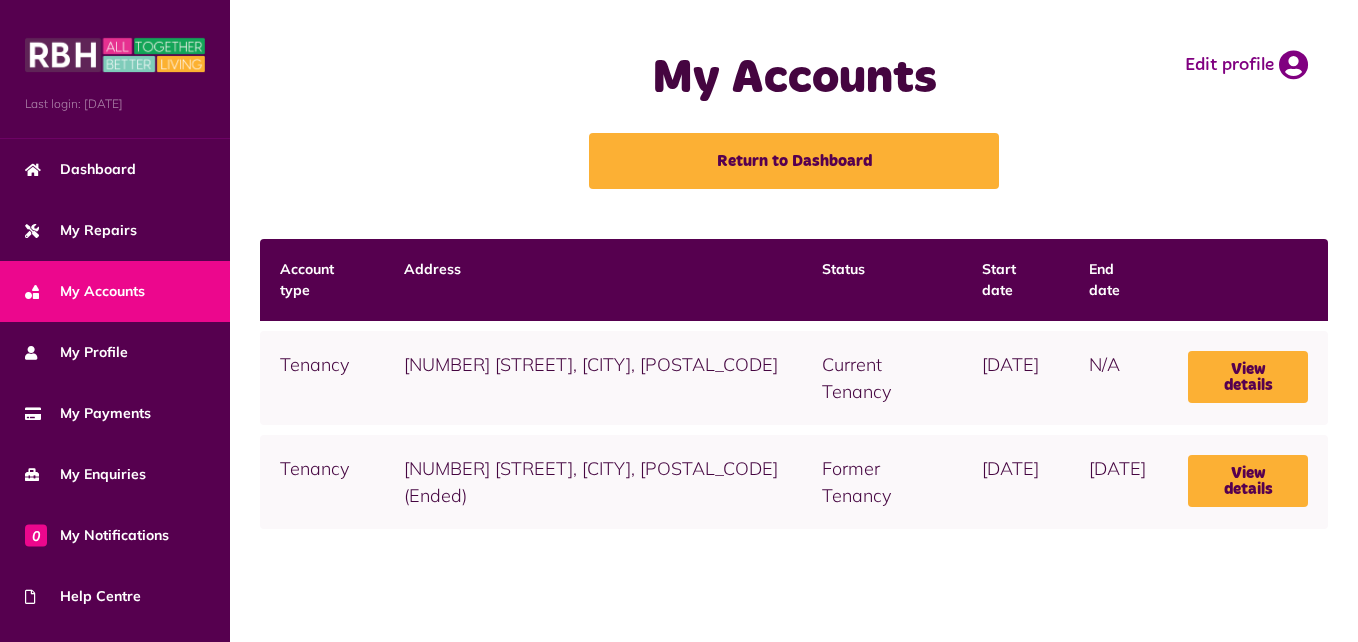 scroll, scrollTop: 0, scrollLeft: 0, axis: both 